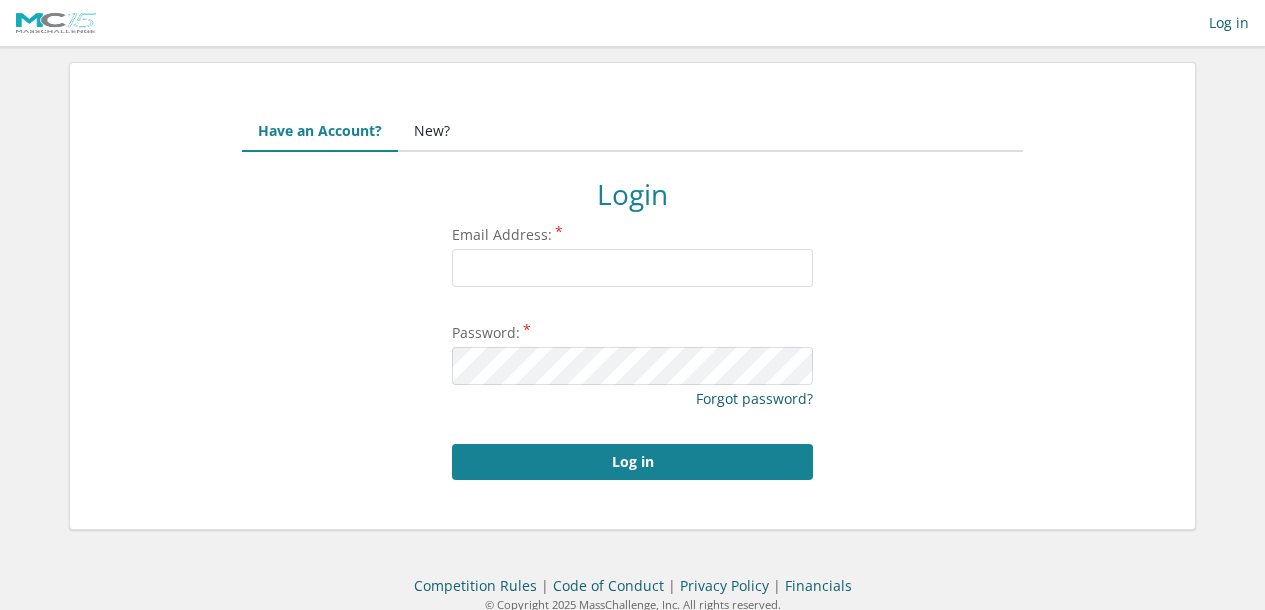 scroll, scrollTop: 0, scrollLeft: 0, axis: both 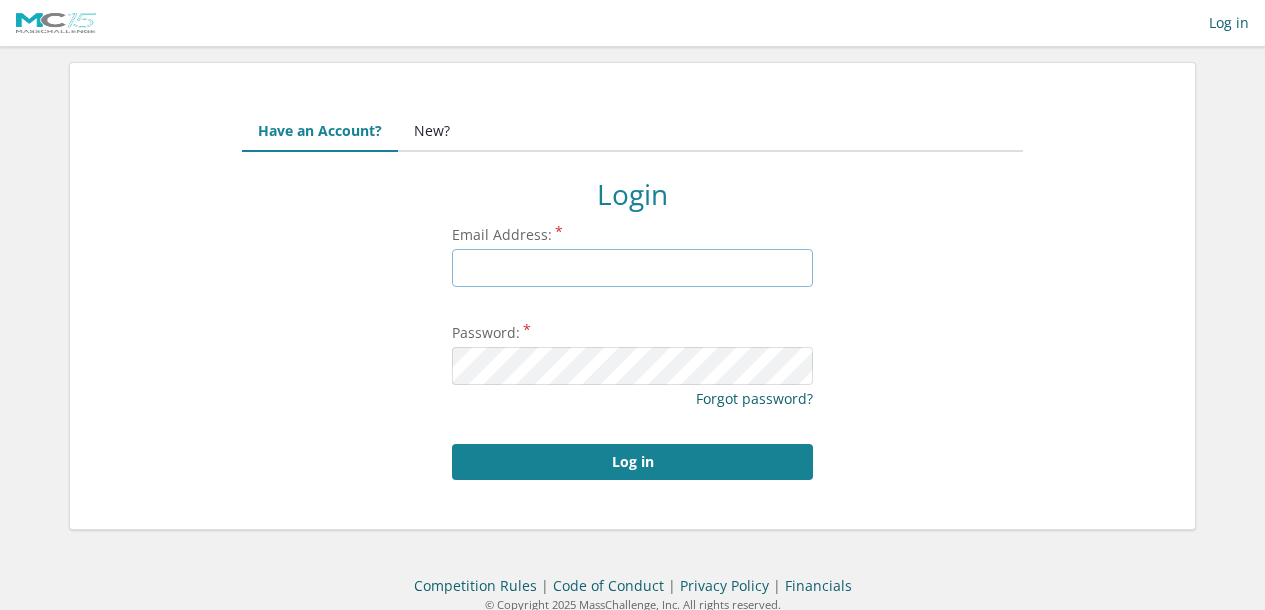 click on "Email Address:" at bounding box center (632, 268) 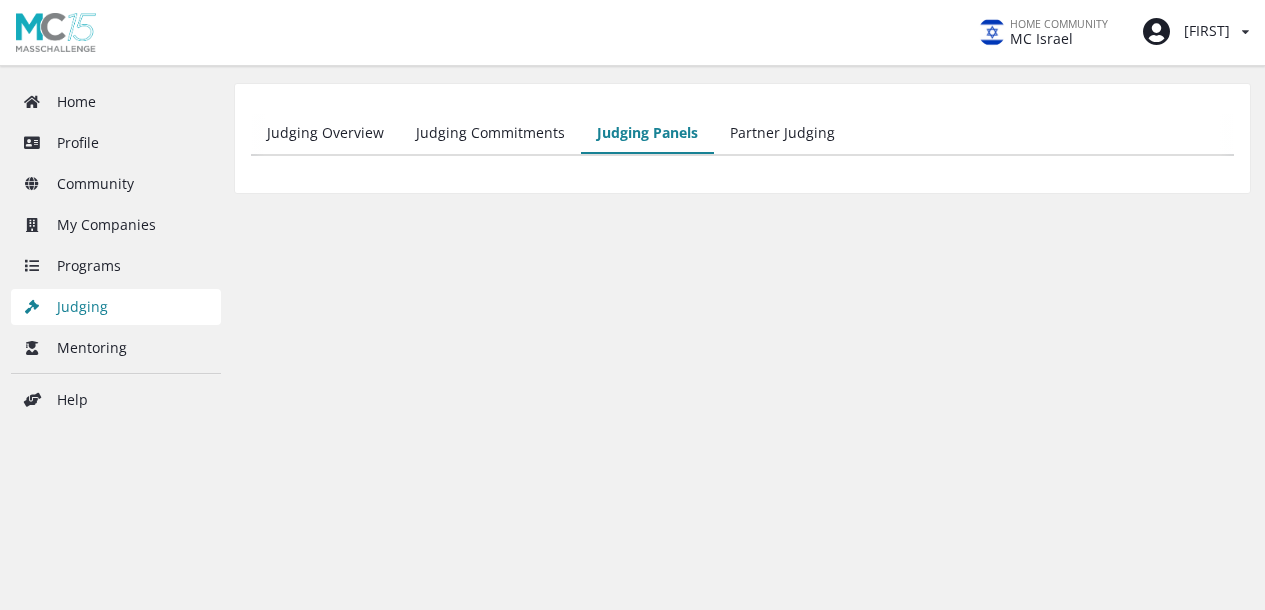 scroll, scrollTop: 0, scrollLeft: 0, axis: both 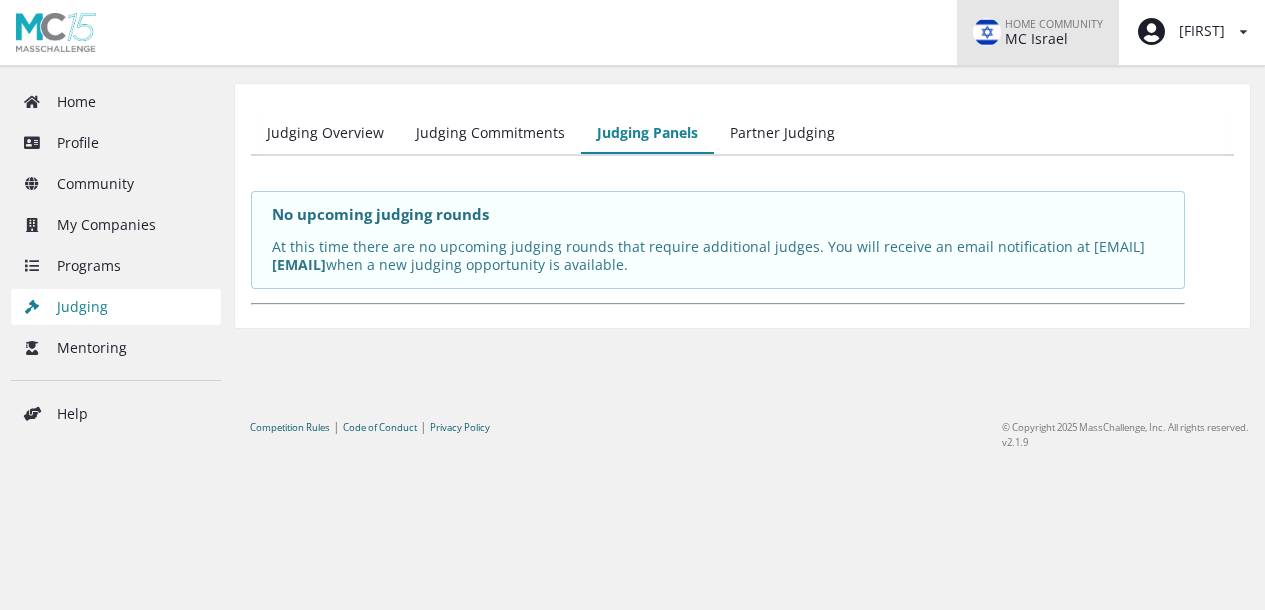 click on "HOME COMMUNITY" at bounding box center (1054, 24) 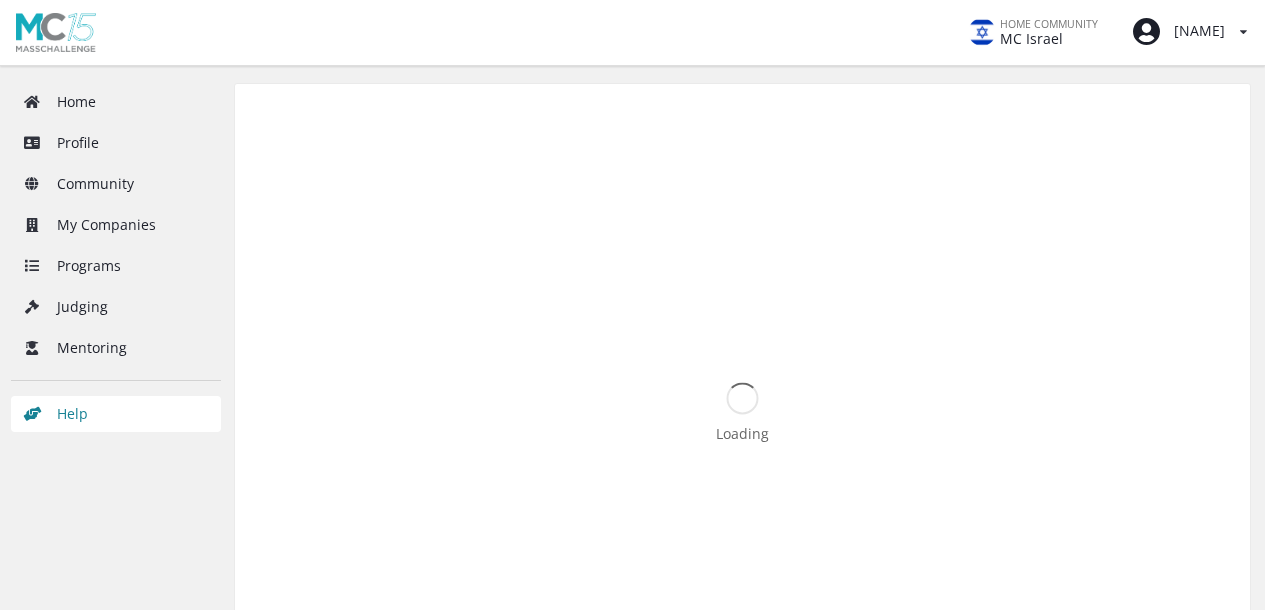 scroll, scrollTop: 0, scrollLeft: 0, axis: both 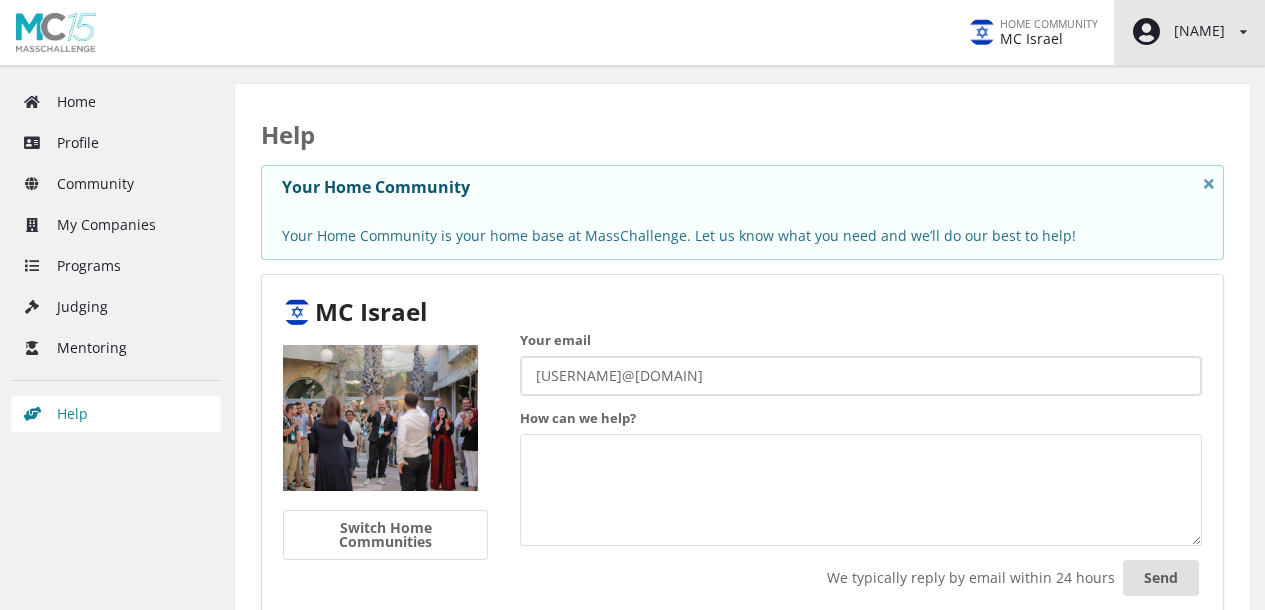 click on "[FIRST]" at bounding box center (1177, 32) 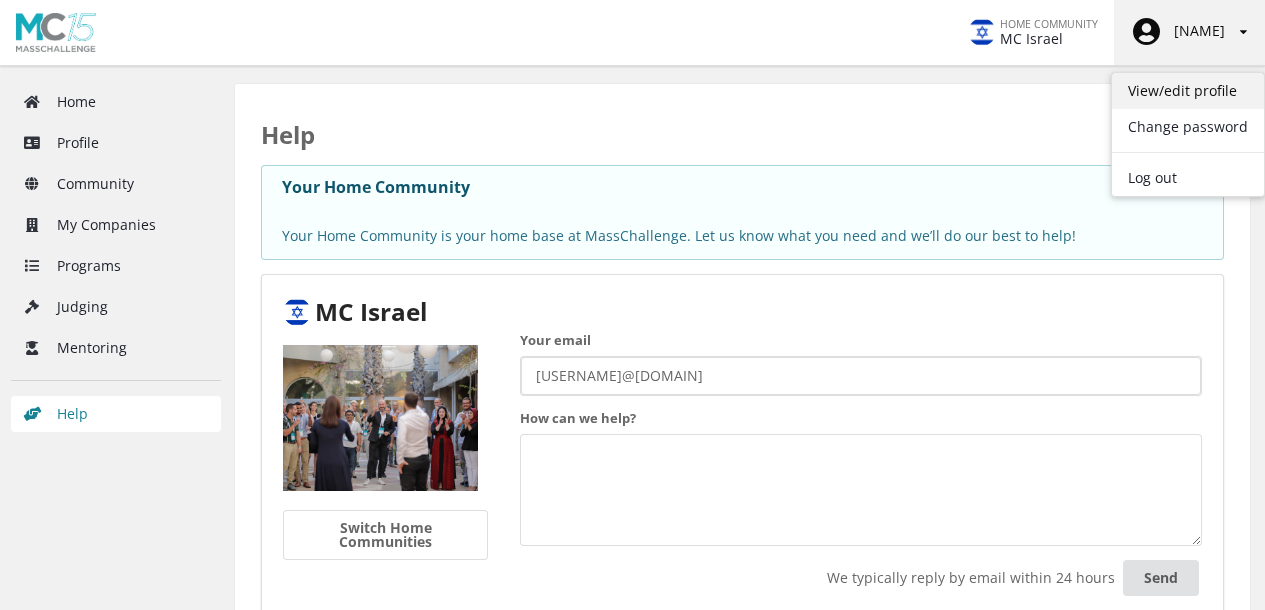 click on "View/edit profile" at bounding box center (1188, 91) 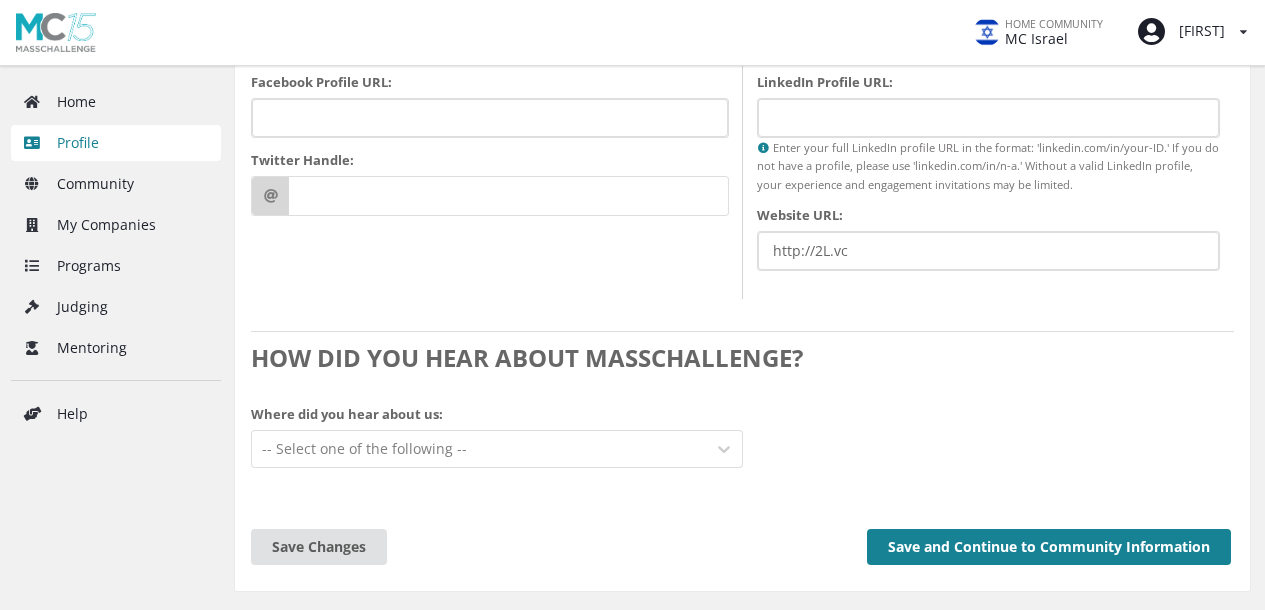 scroll, scrollTop: 2100, scrollLeft: 0, axis: vertical 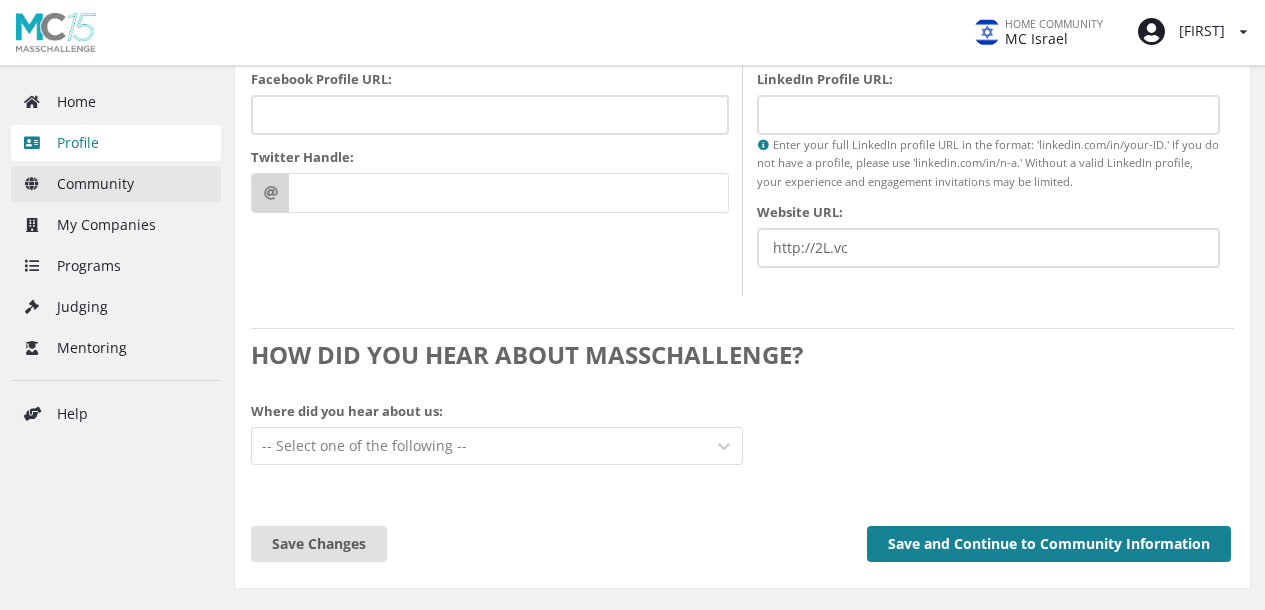 click on "Community" at bounding box center (116, 184) 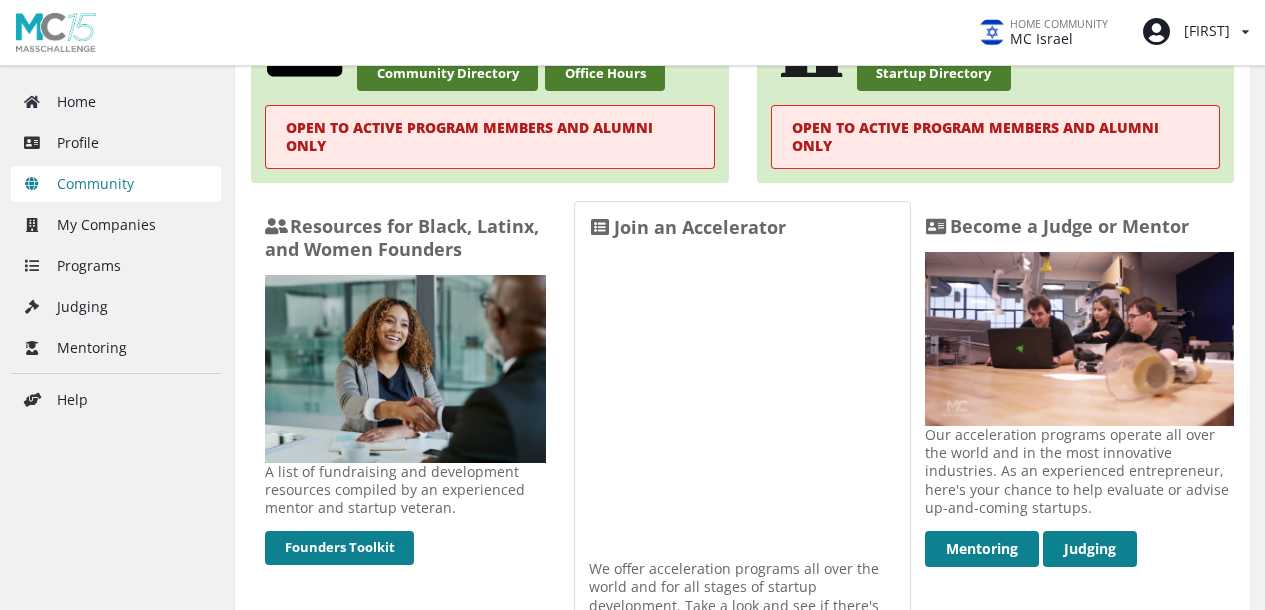 scroll, scrollTop: 545, scrollLeft: 0, axis: vertical 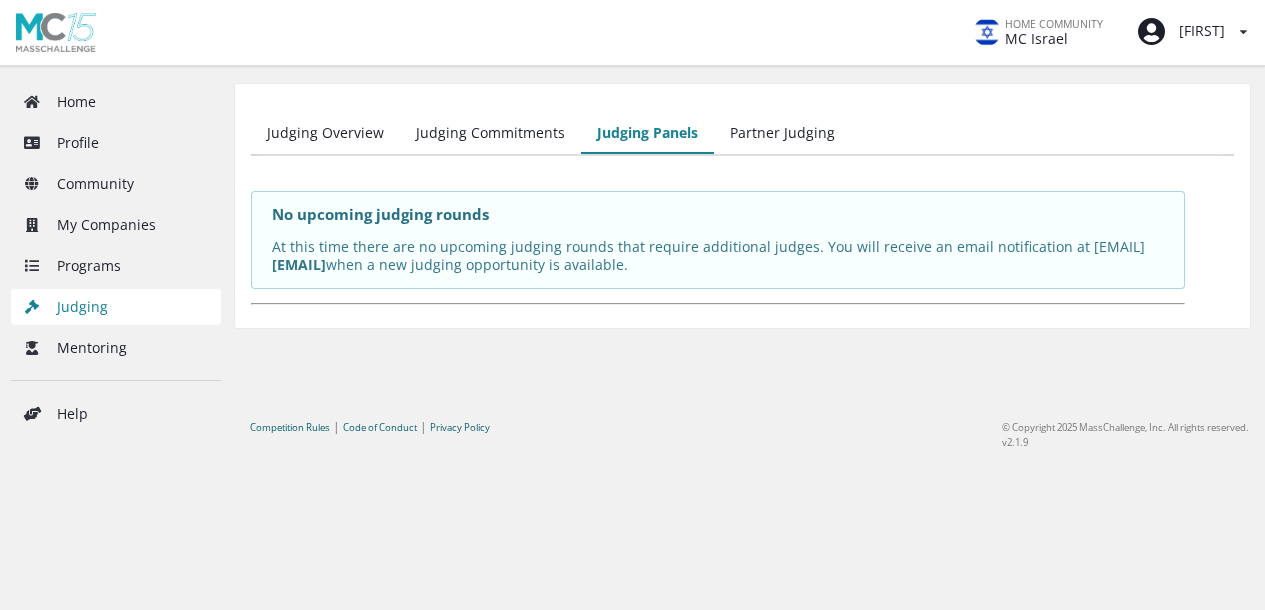 click on "Judging Commitments" at bounding box center [490, 134] 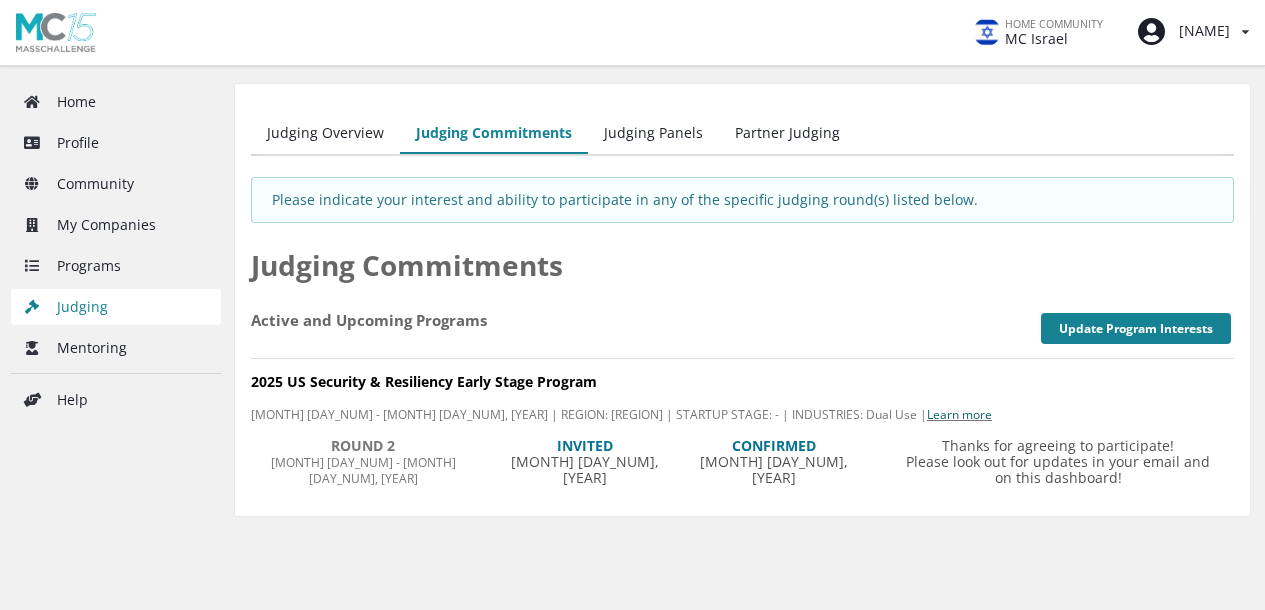 scroll, scrollTop: 0, scrollLeft: 0, axis: both 